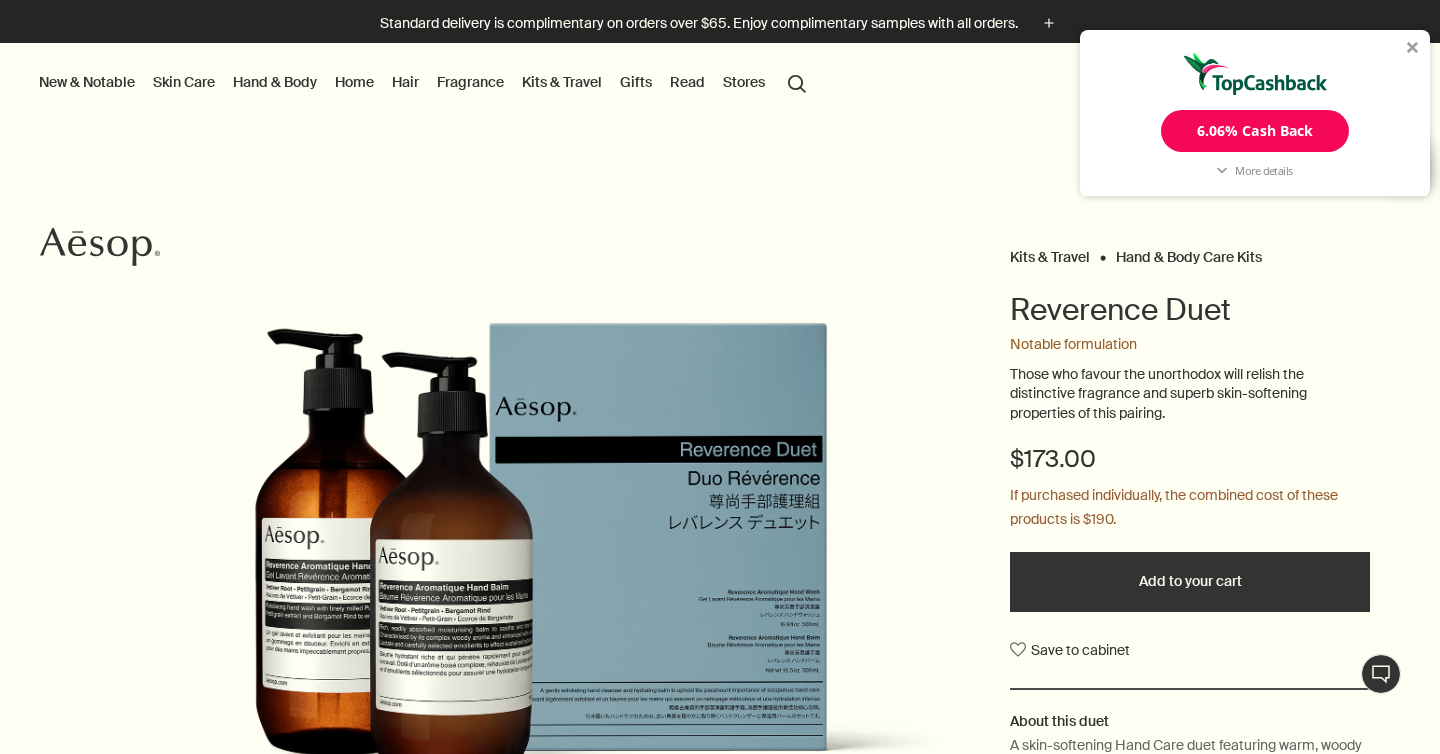 scroll, scrollTop: 0, scrollLeft: 0, axis: both 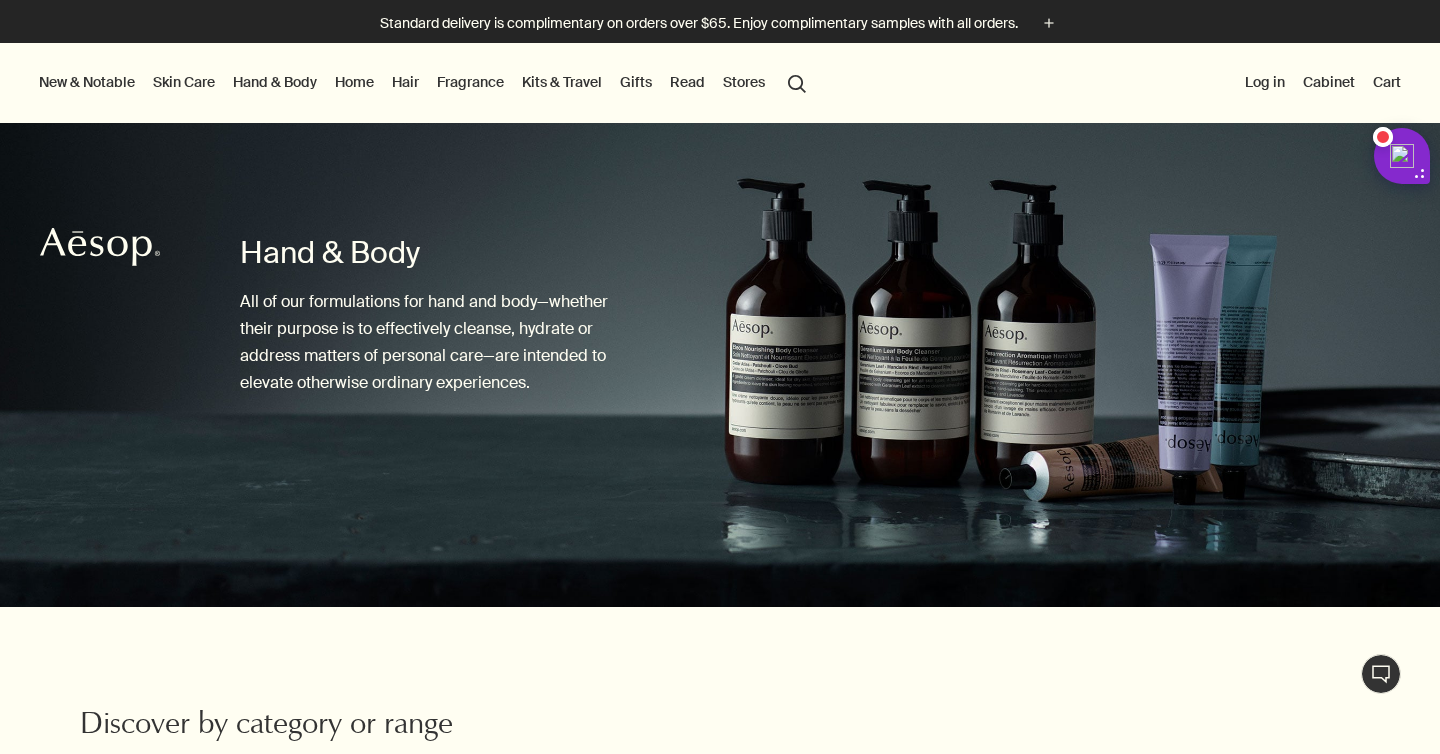 click on "search Search" at bounding box center [797, 82] 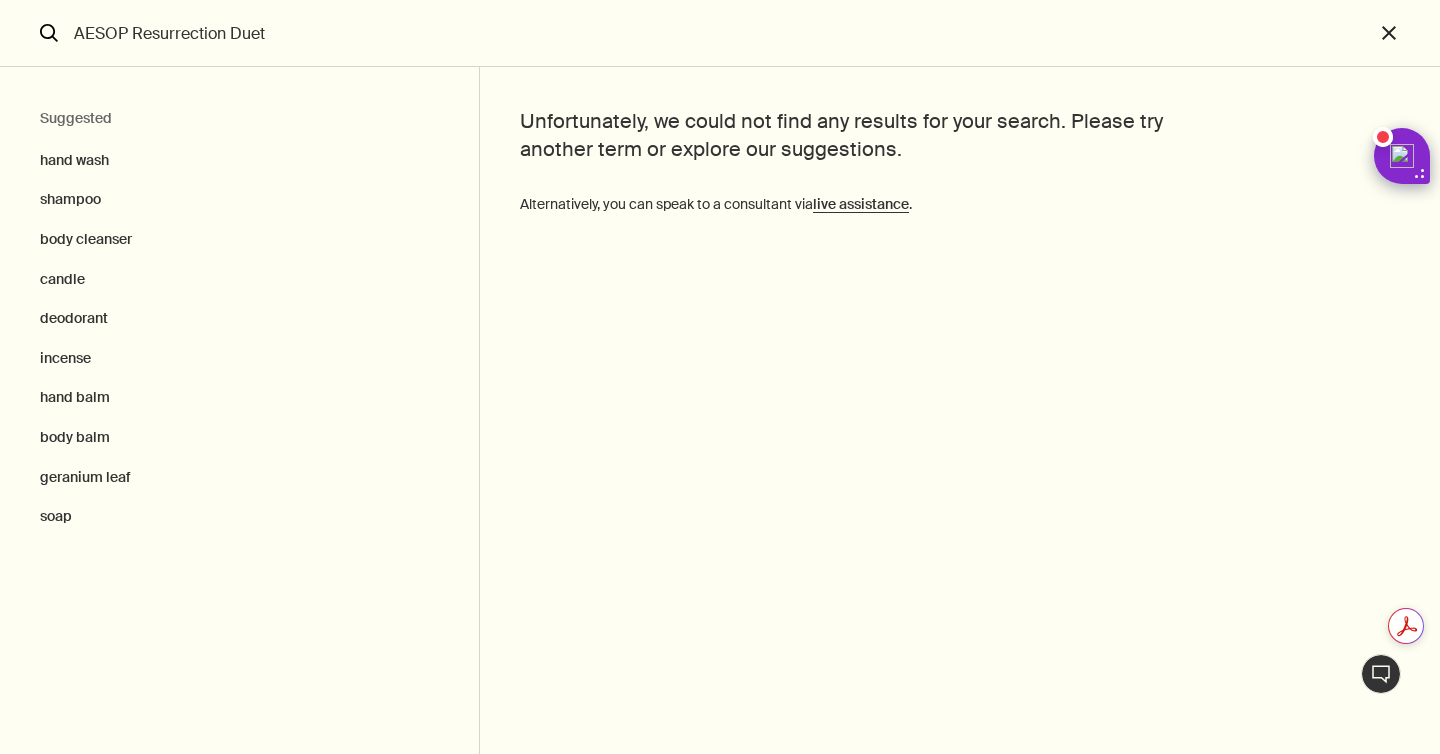 drag, startPoint x: 135, startPoint y: 30, endPoint x: 14, endPoint y: 21, distance: 121.33425 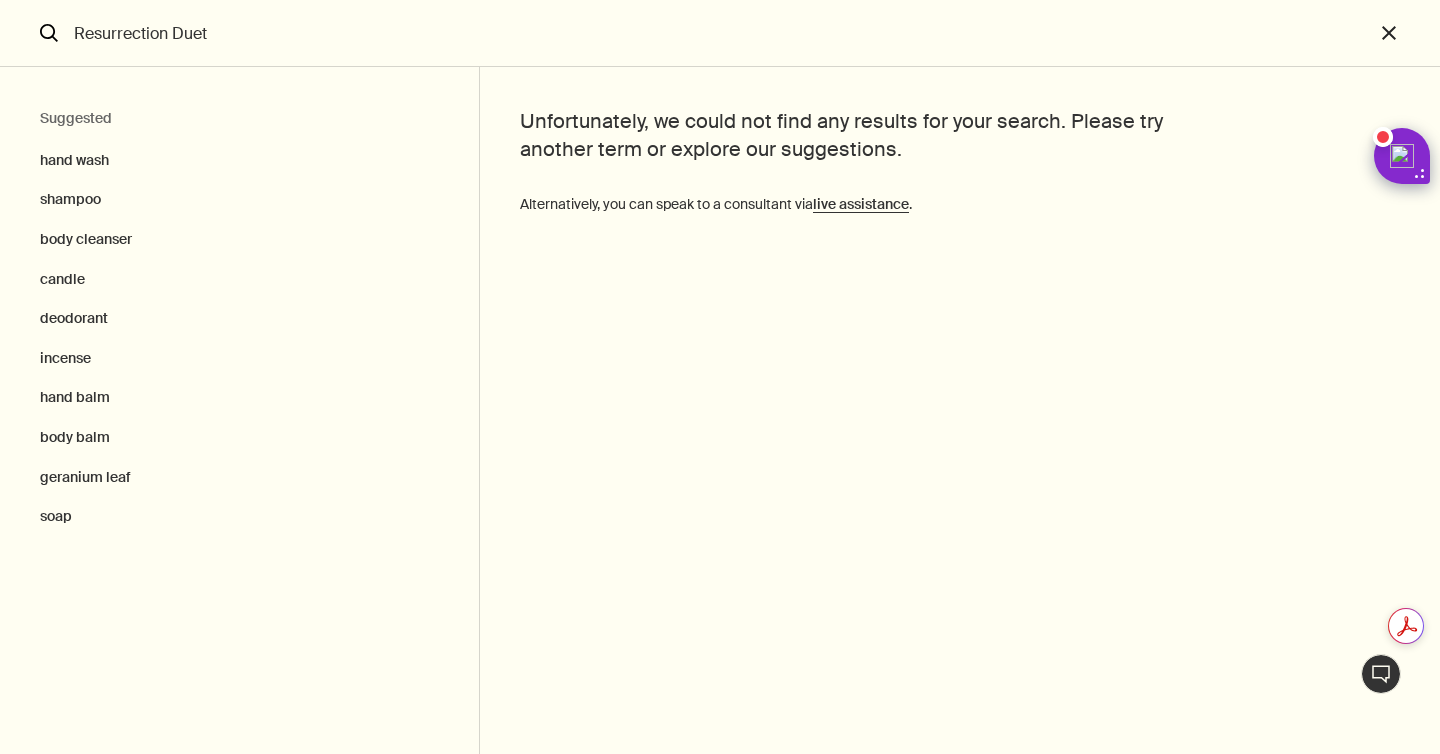 type on "Resurrection Duet" 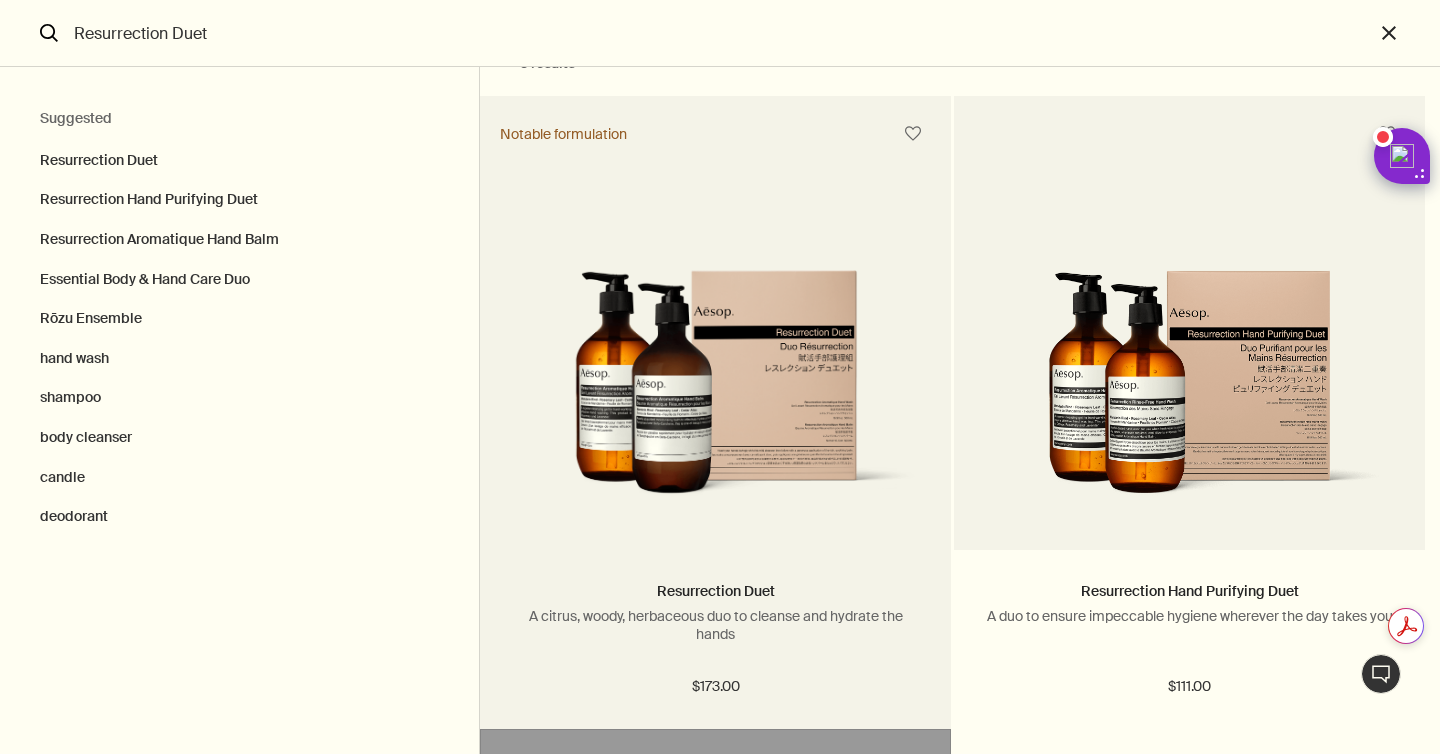 scroll, scrollTop: 56, scrollLeft: 0, axis: vertical 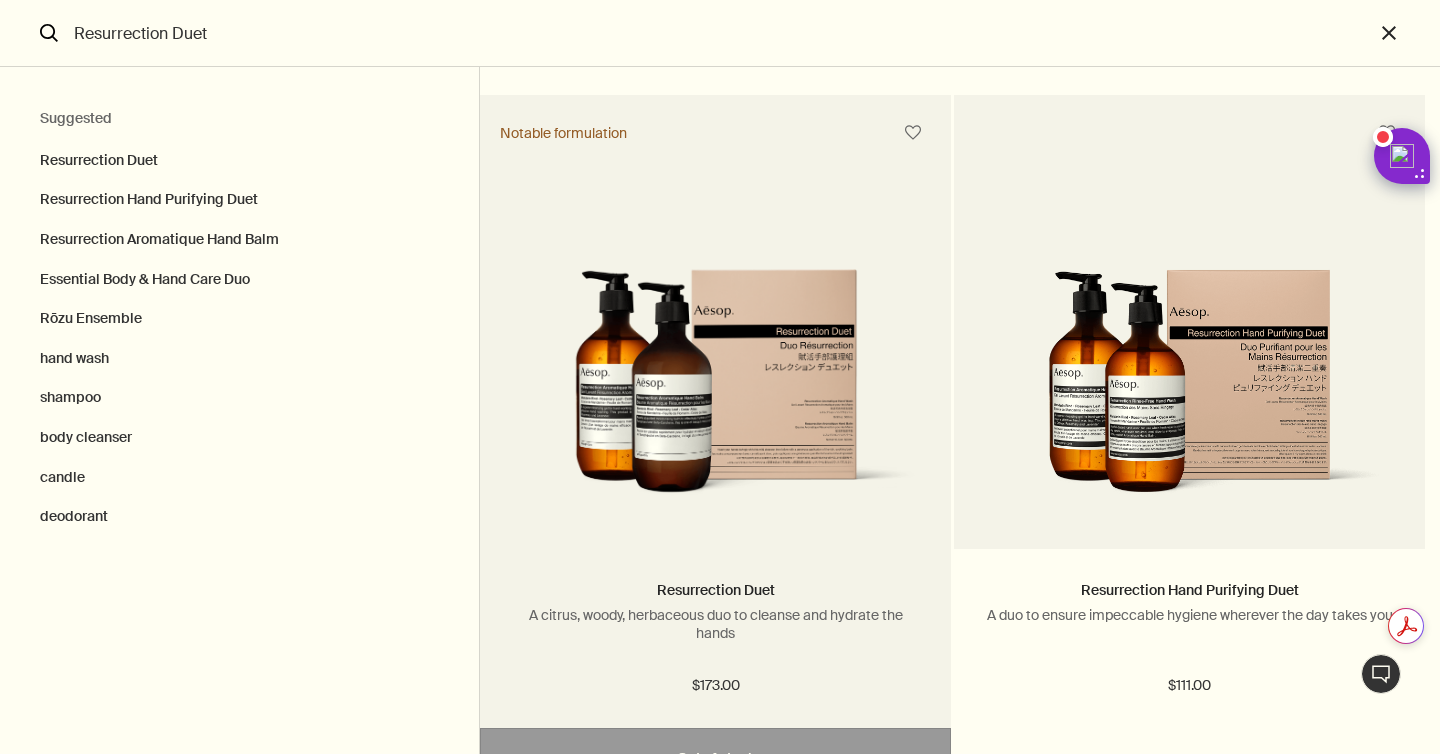 click at bounding box center [715, 394] 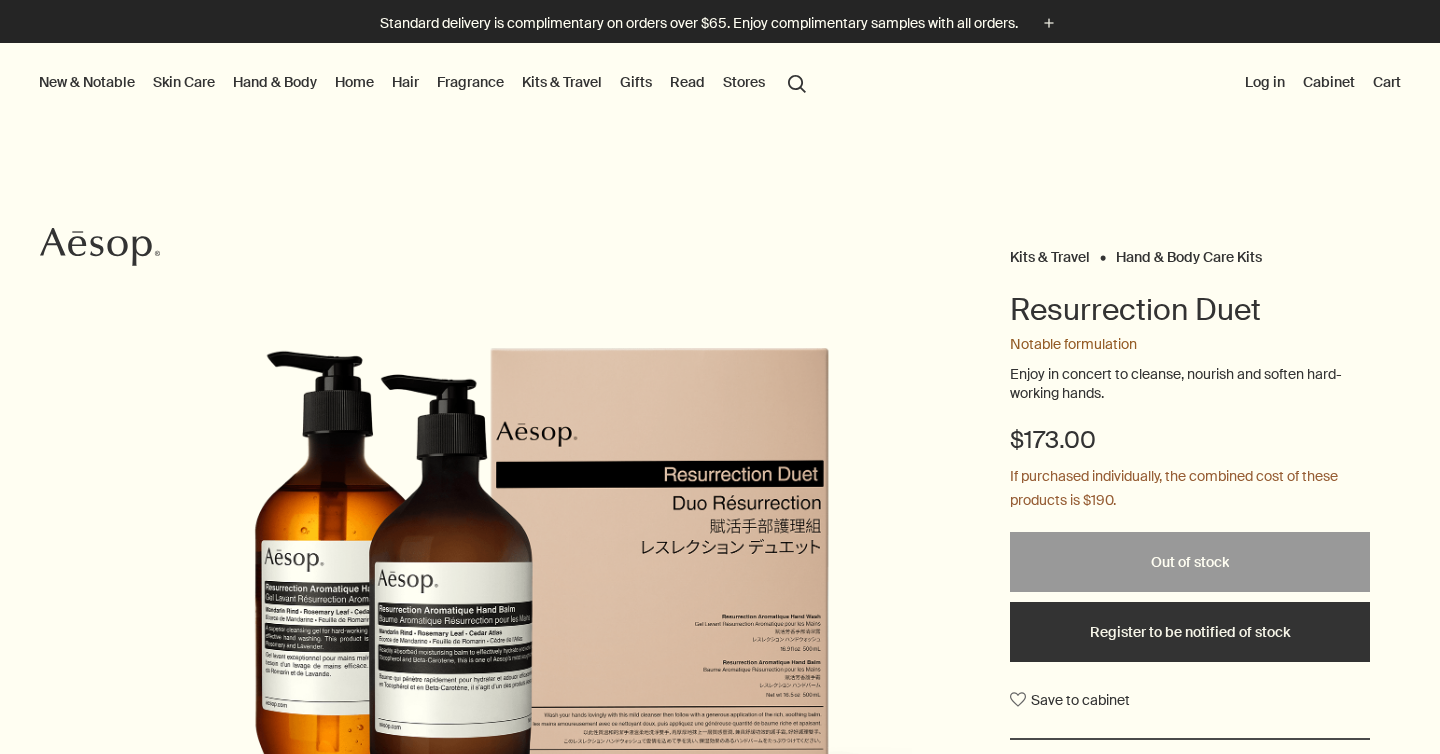 scroll, scrollTop: 0, scrollLeft: 0, axis: both 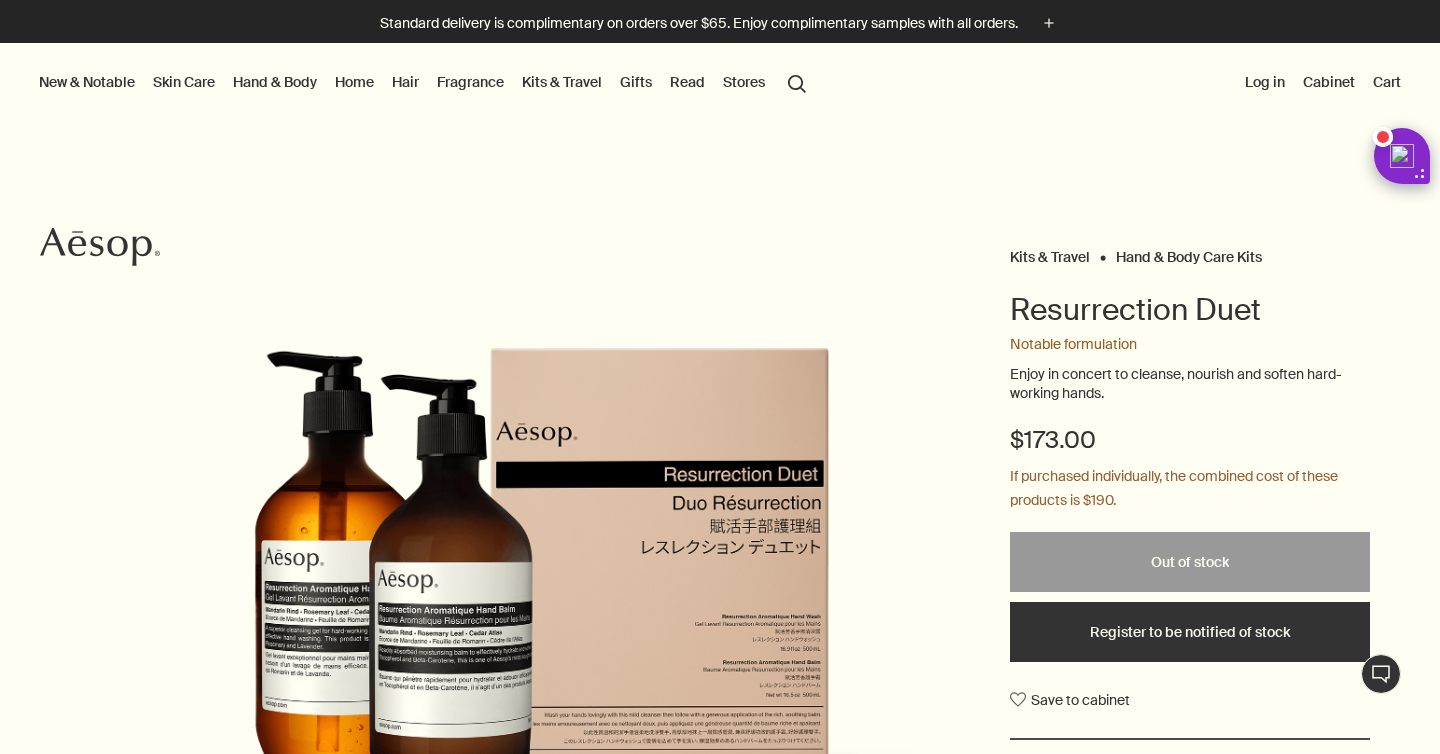 click on "Gifts" at bounding box center [636, 82] 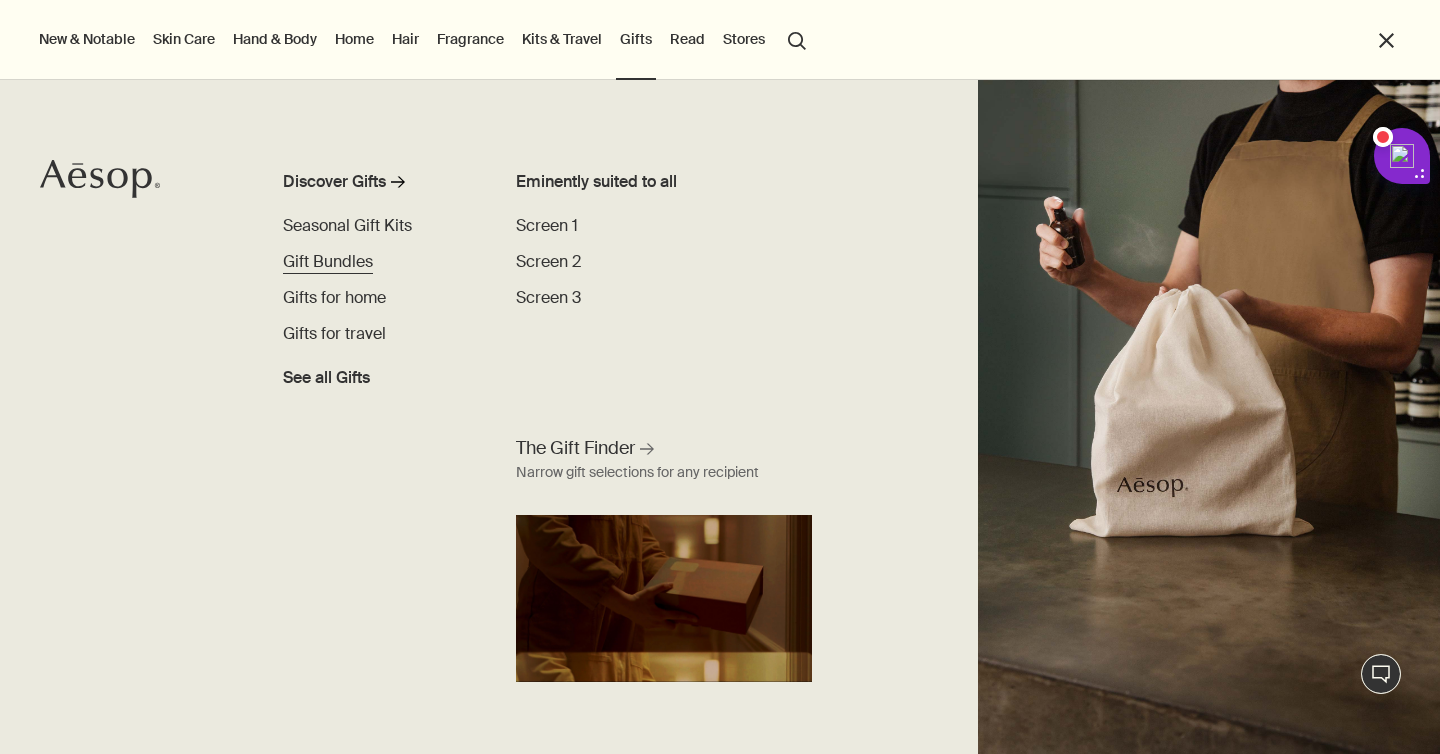 click on "Gift Bundles" at bounding box center [328, 261] 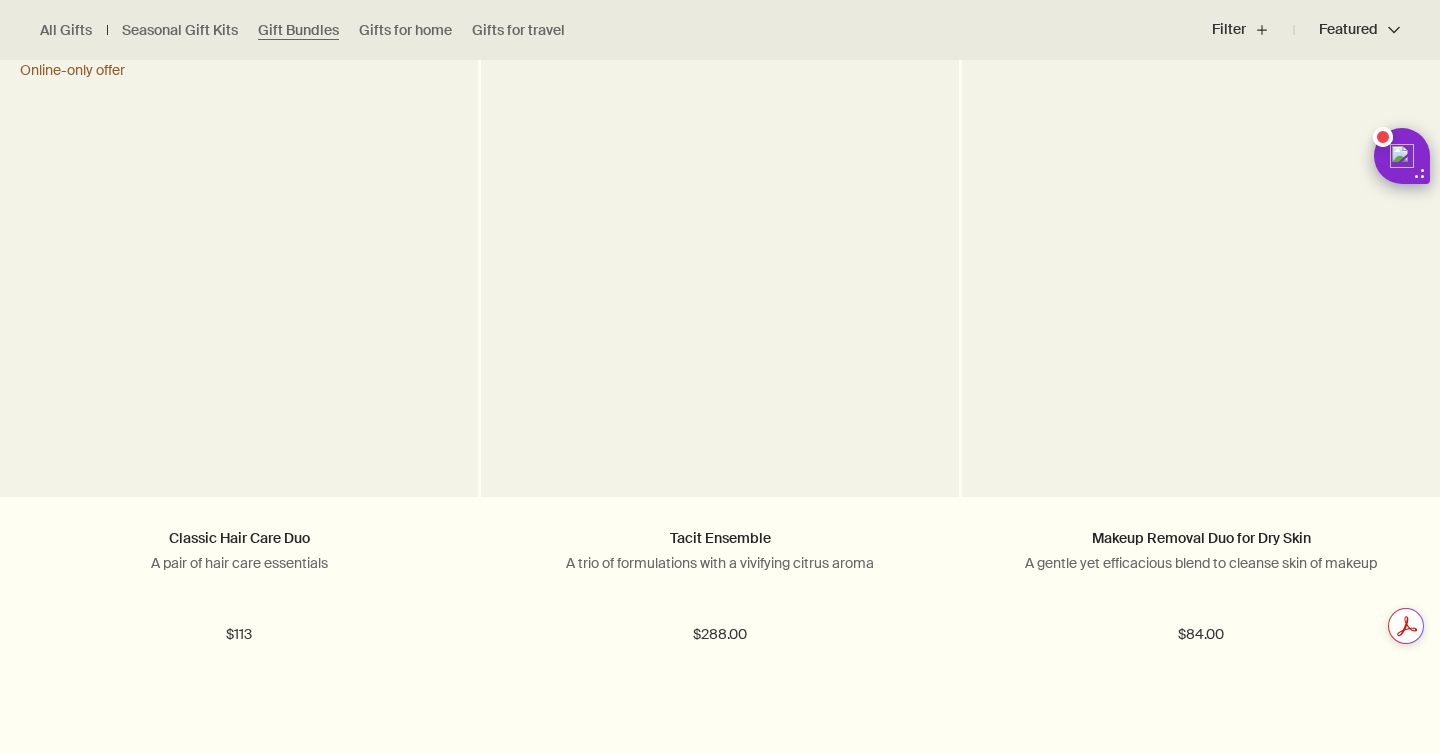 scroll, scrollTop: 593, scrollLeft: 0, axis: vertical 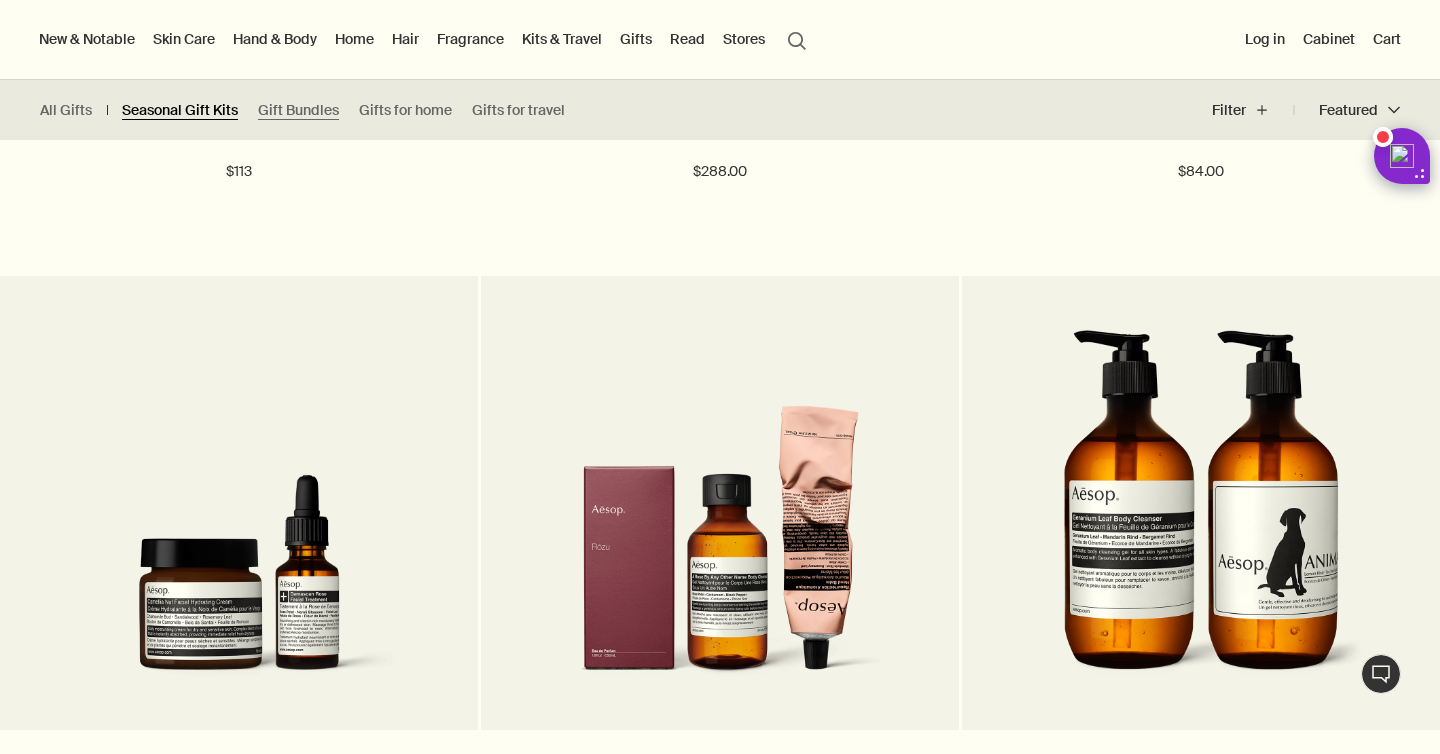 click on "Seasonal Gift Kits" at bounding box center (180, 110) 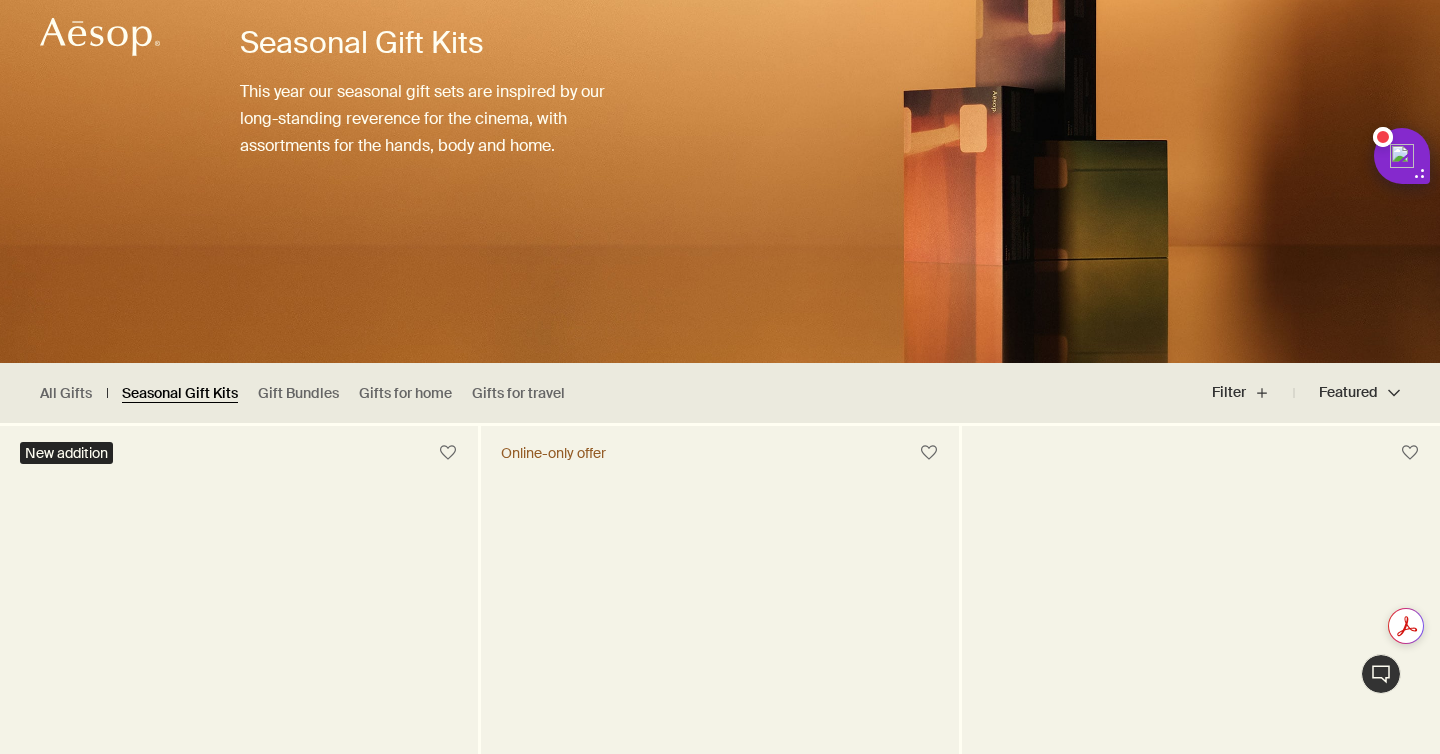 scroll, scrollTop: 0, scrollLeft: 0, axis: both 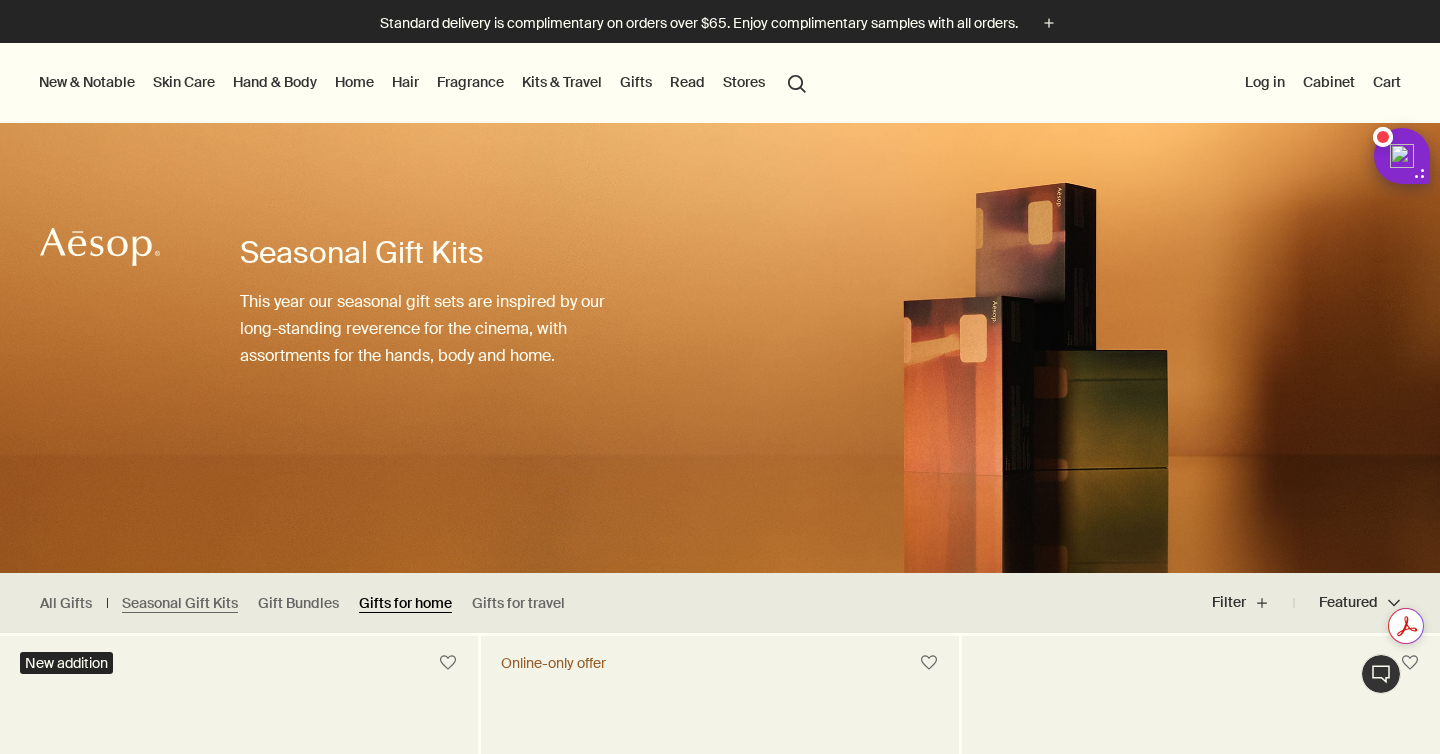 click on "Gifts for home" at bounding box center (405, 603) 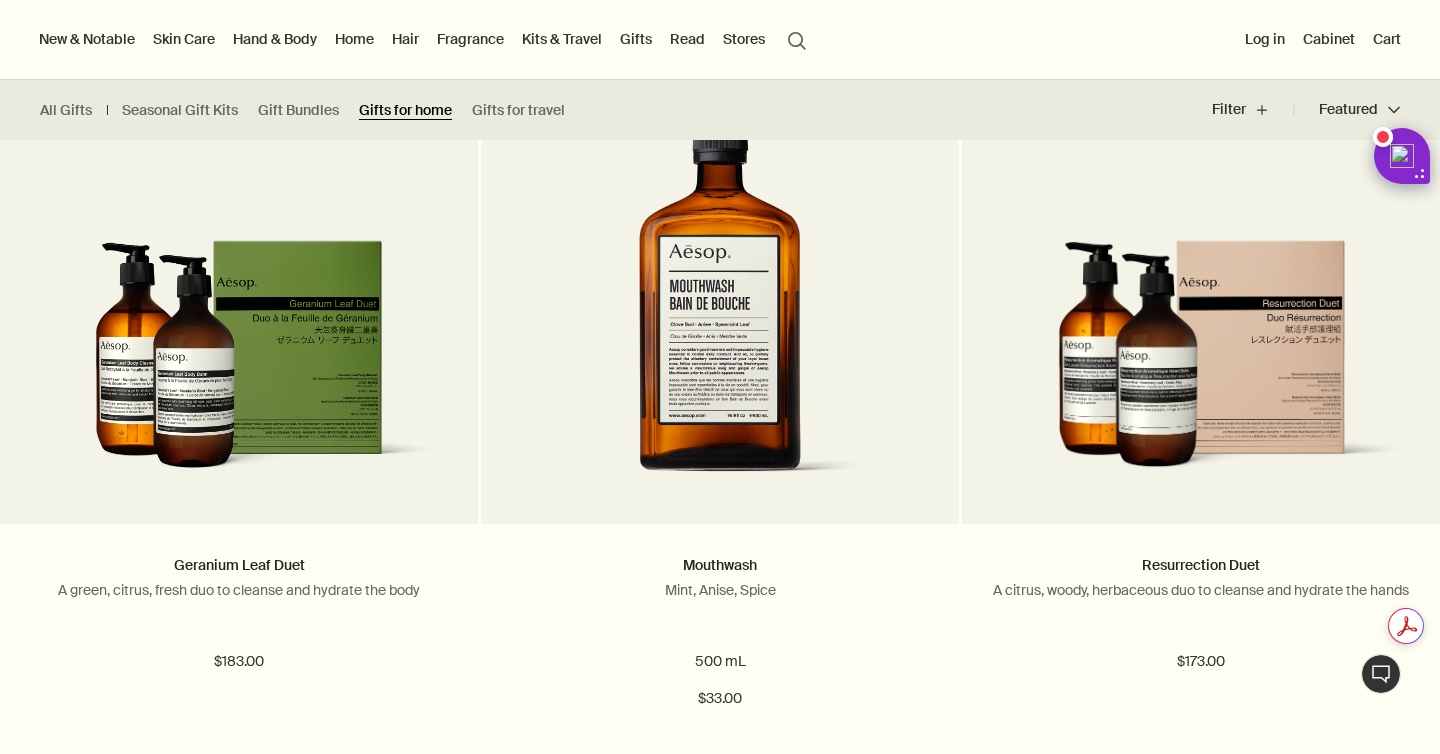 scroll, scrollTop: 1294, scrollLeft: 0, axis: vertical 